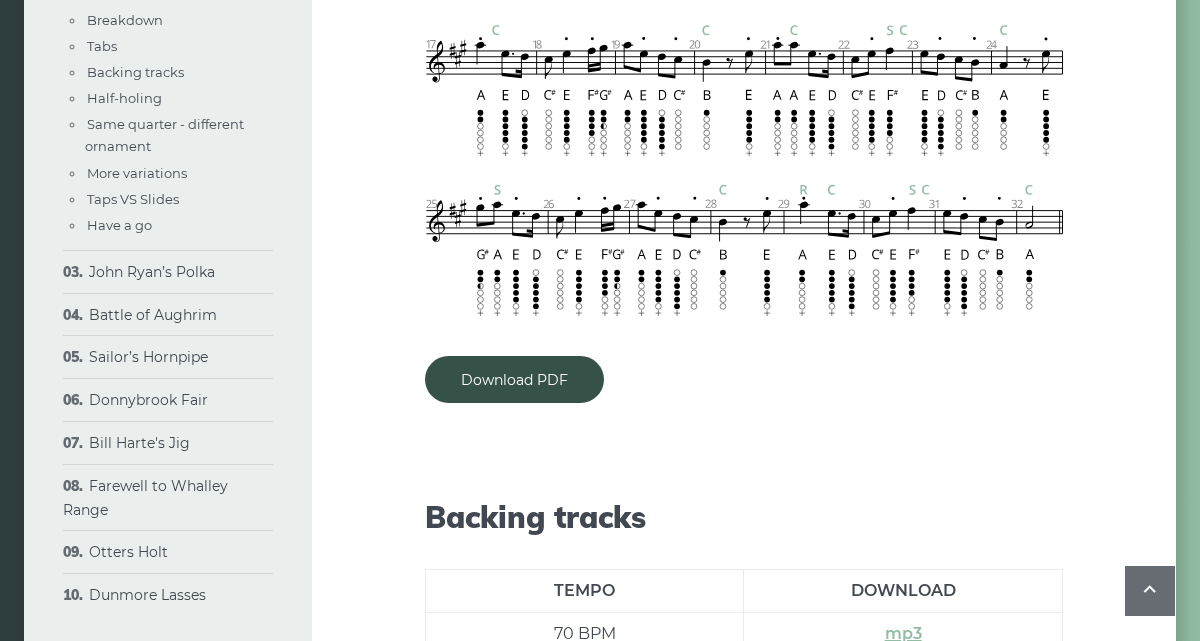 scroll, scrollTop: 2306, scrollLeft: 0, axis: vertical 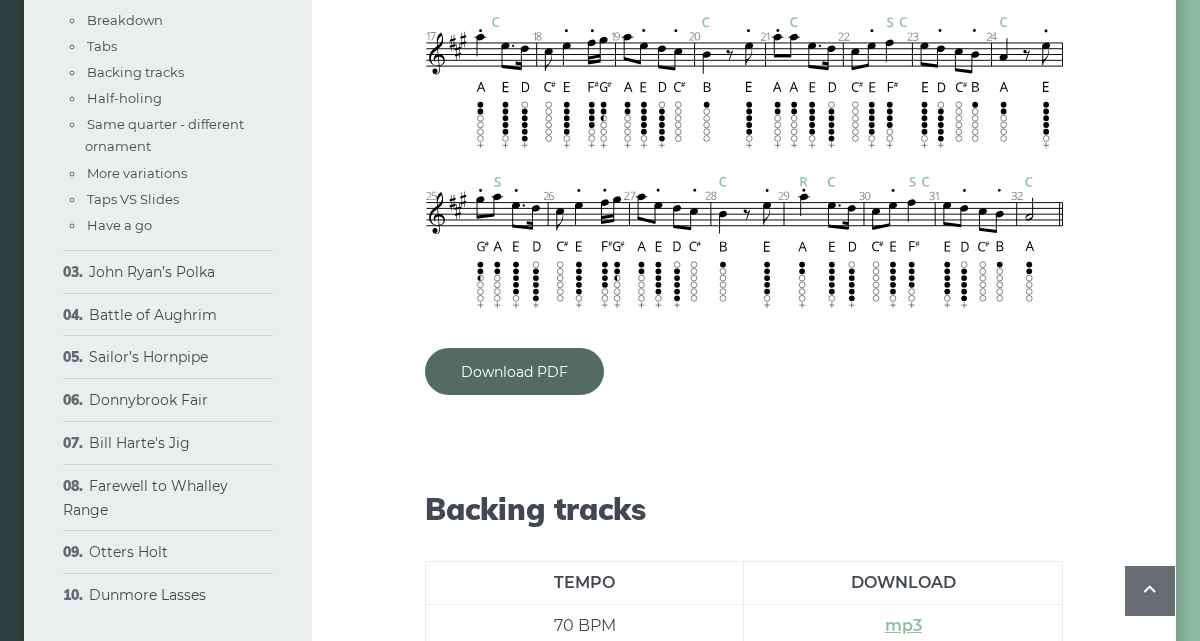click on "Download PDF" at bounding box center [514, 371] 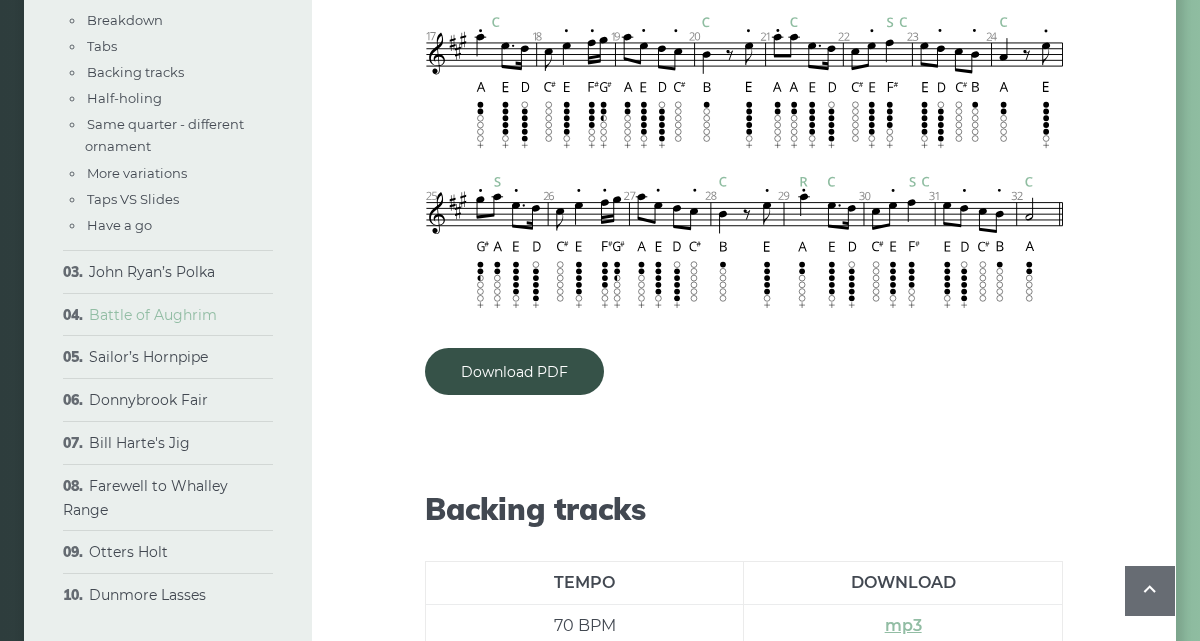click on "Battle of Aughrim" at bounding box center (153, 315) 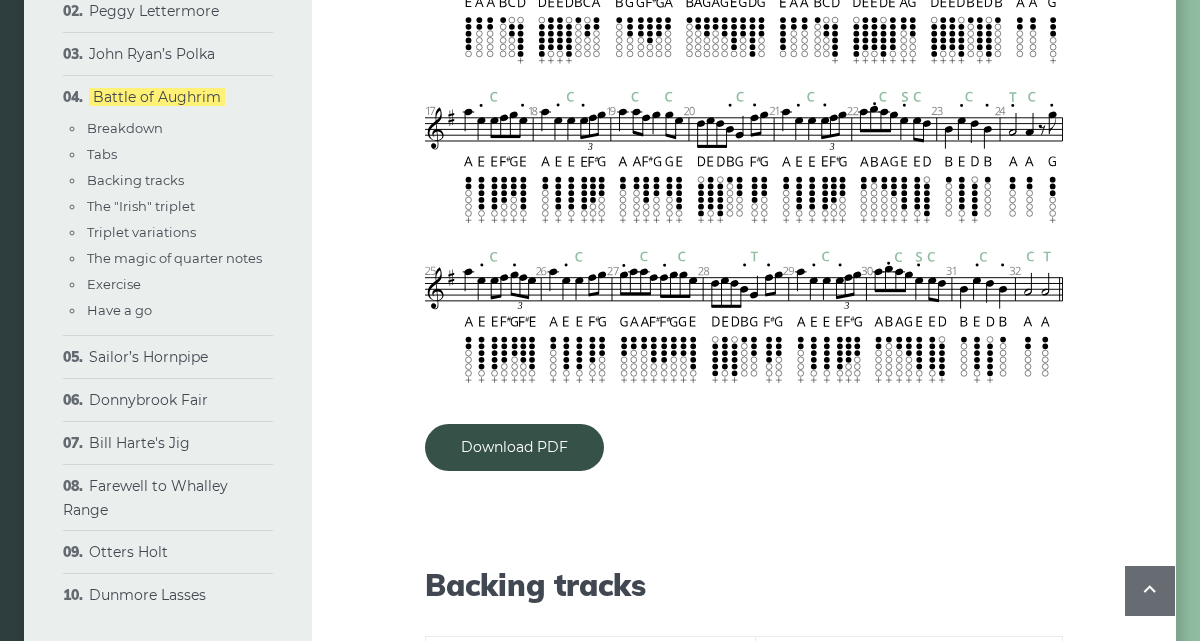 scroll, scrollTop: 2158, scrollLeft: 0, axis: vertical 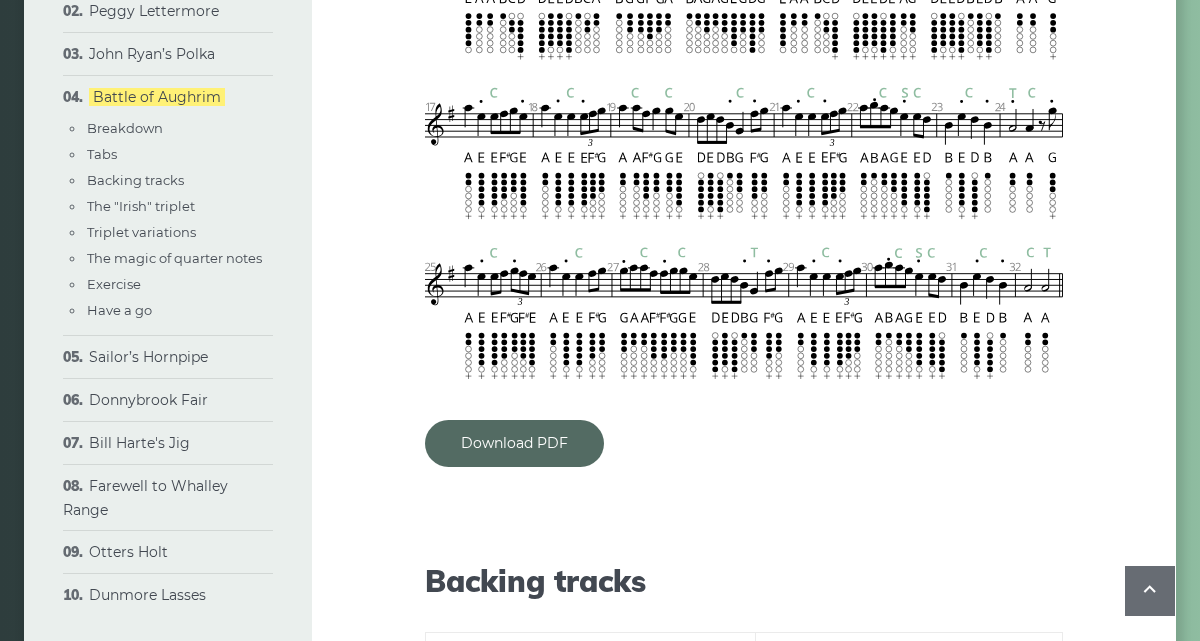 click on "Download PDF" at bounding box center (514, 443) 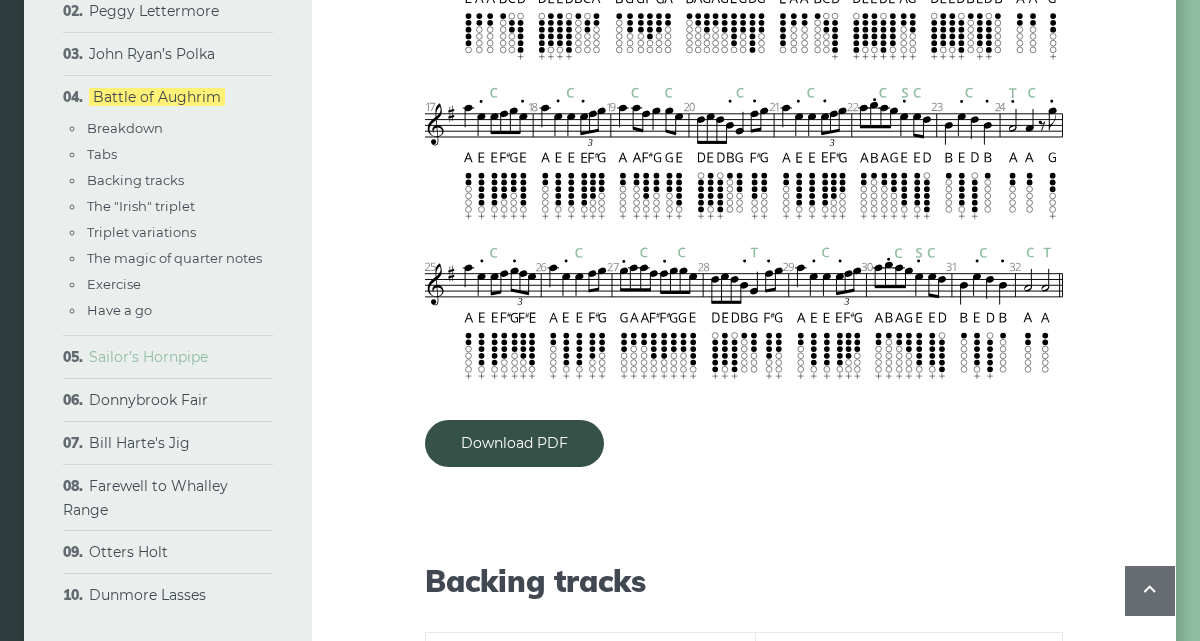 click on "Sailor’s Hornpipe" at bounding box center [148, 357] 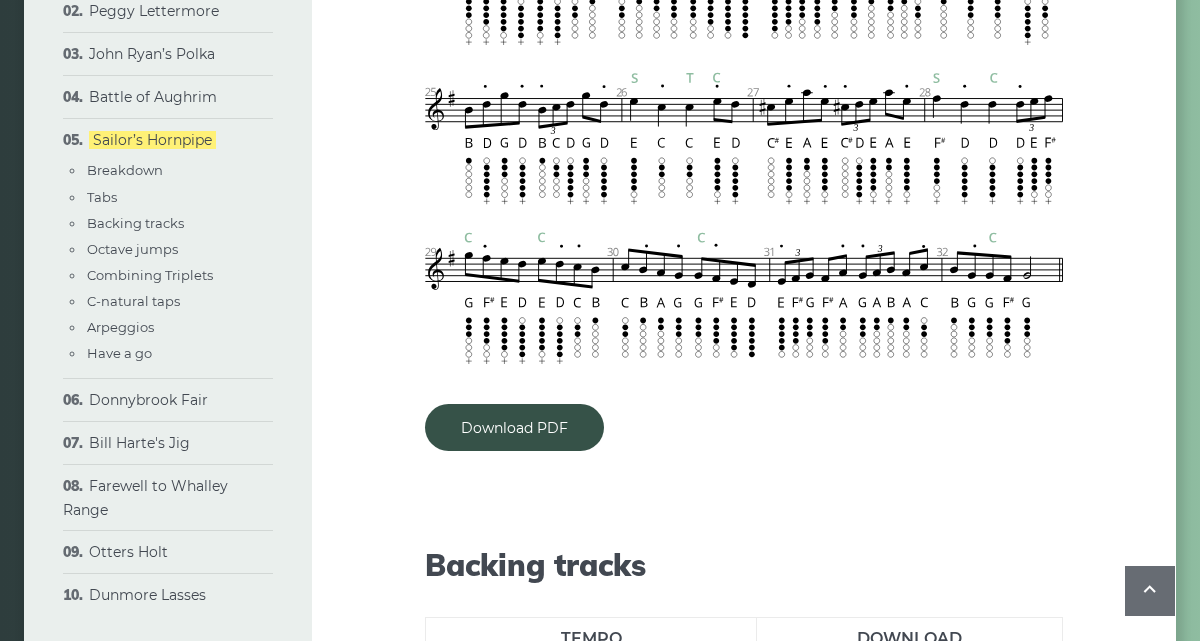 scroll, scrollTop: 2973, scrollLeft: 0, axis: vertical 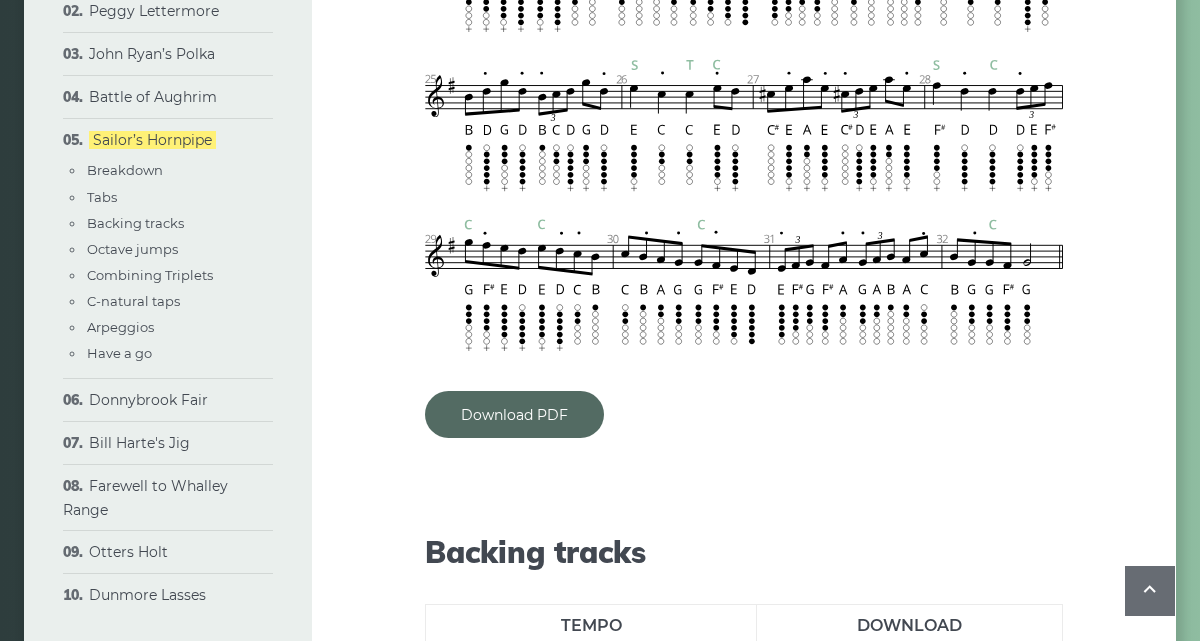 click on "Download PDF" at bounding box center (514, 414) 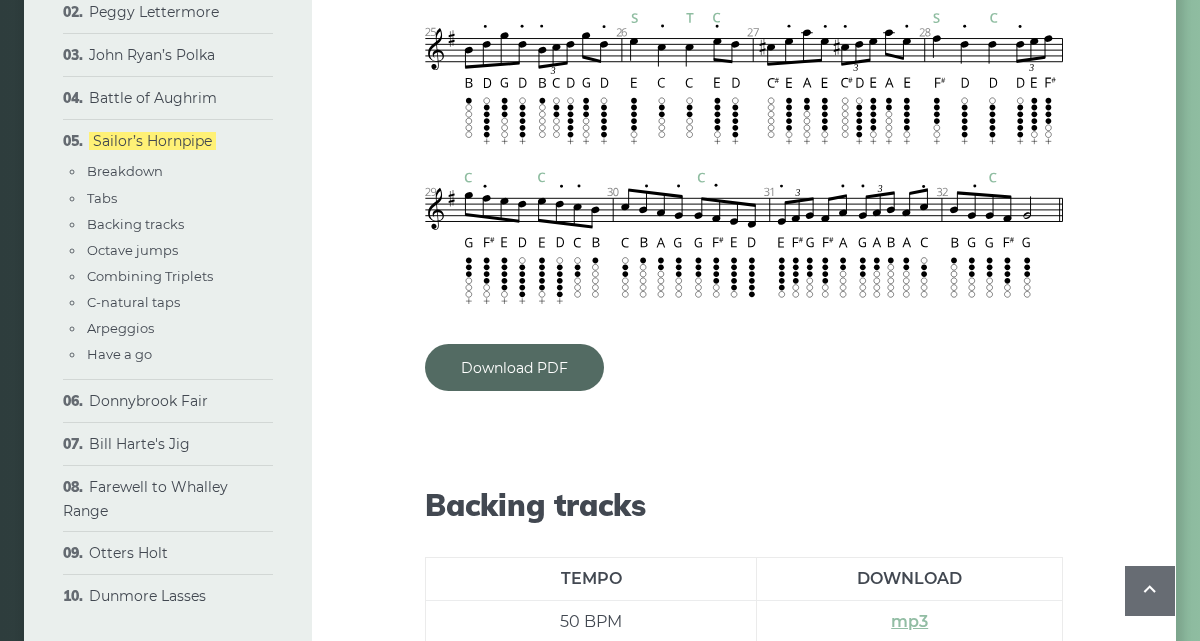 scroll, scrollTop: 3019, scrollLeft: 0, axis: vertical 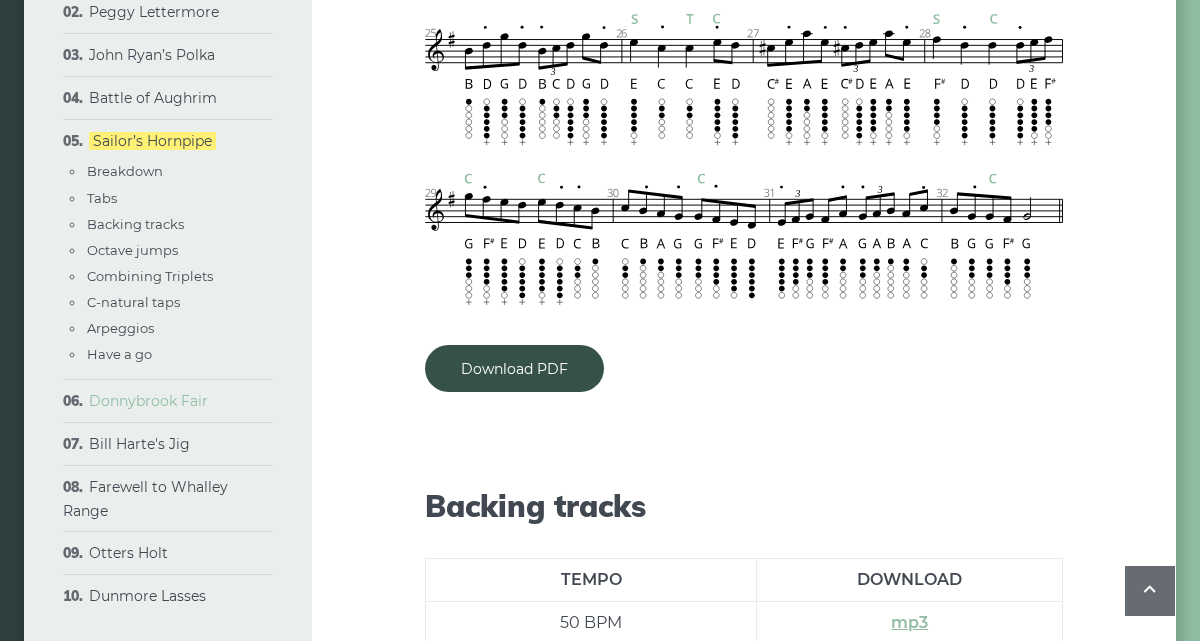 click on "Donnybrook Fair" at bounding box center (148, 401) 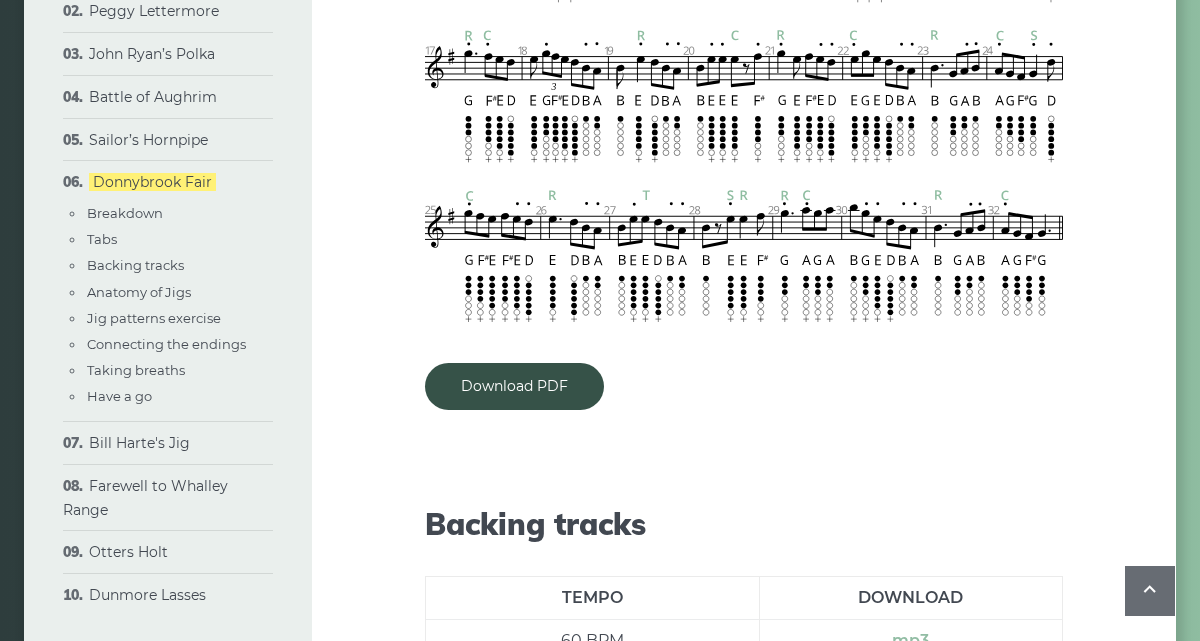 scroll, scrollTop: 2242, scrollLeft: 0, axis: vertical 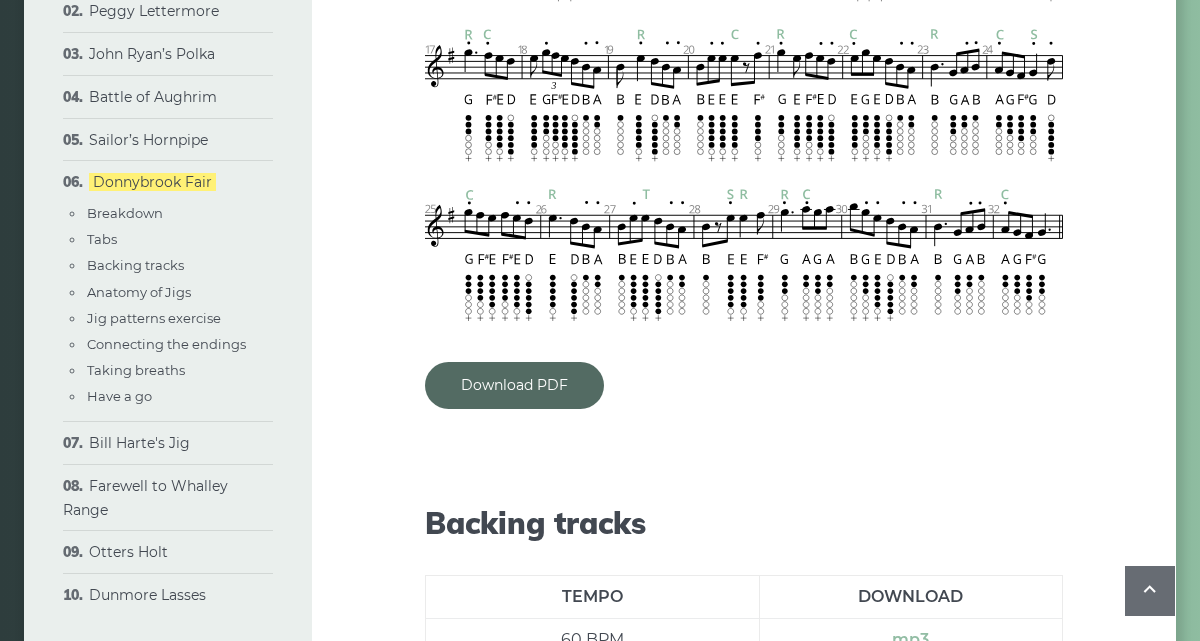click on "Download PDF" at bounding box center [514, 385] 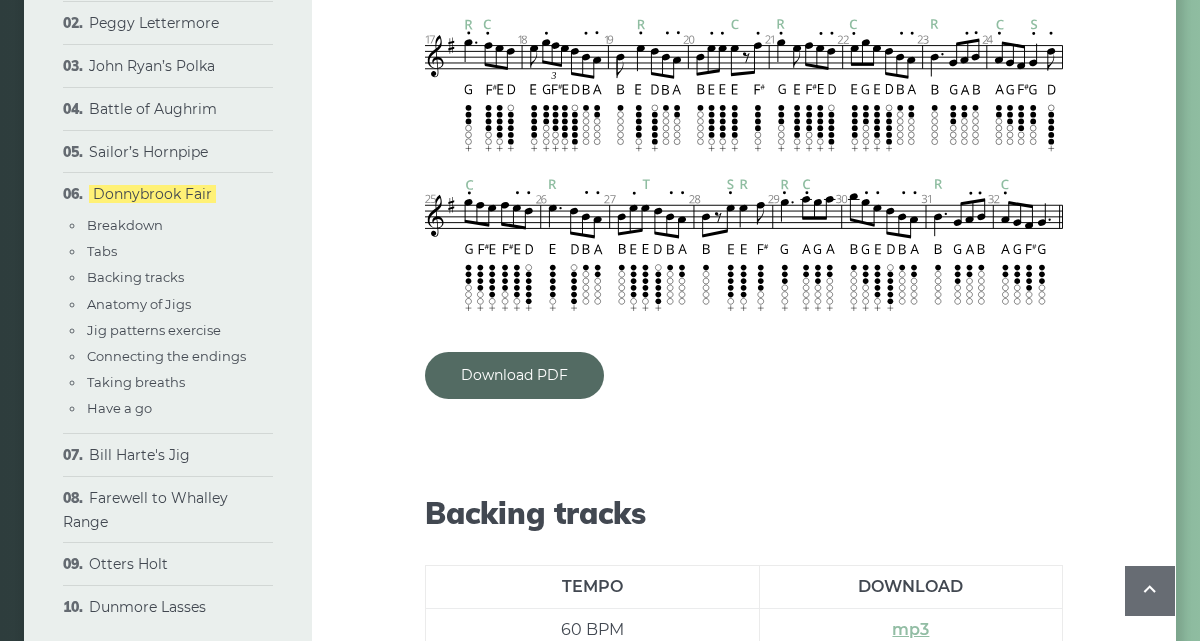 scroll, scrollTop: 2253, scrollLeft: 0, axis: vertical 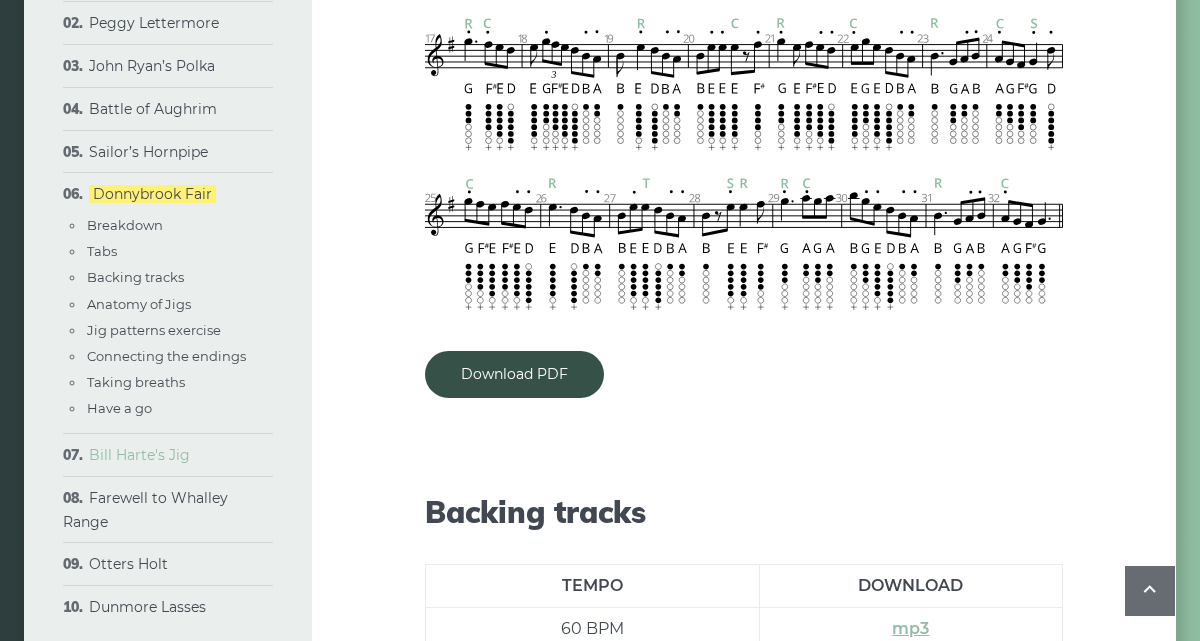click on "Bill Harte's Jig" at bounding box center [139, 455] 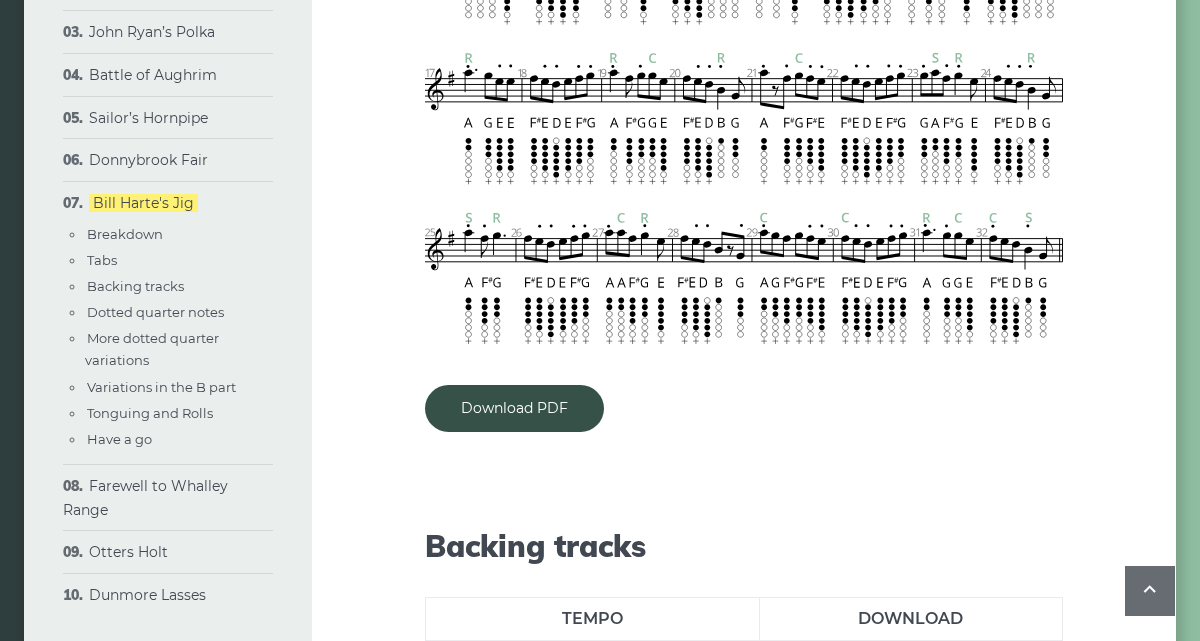 scroll, scrollTop: 2064, scrollLeft: 0, axis: vertical 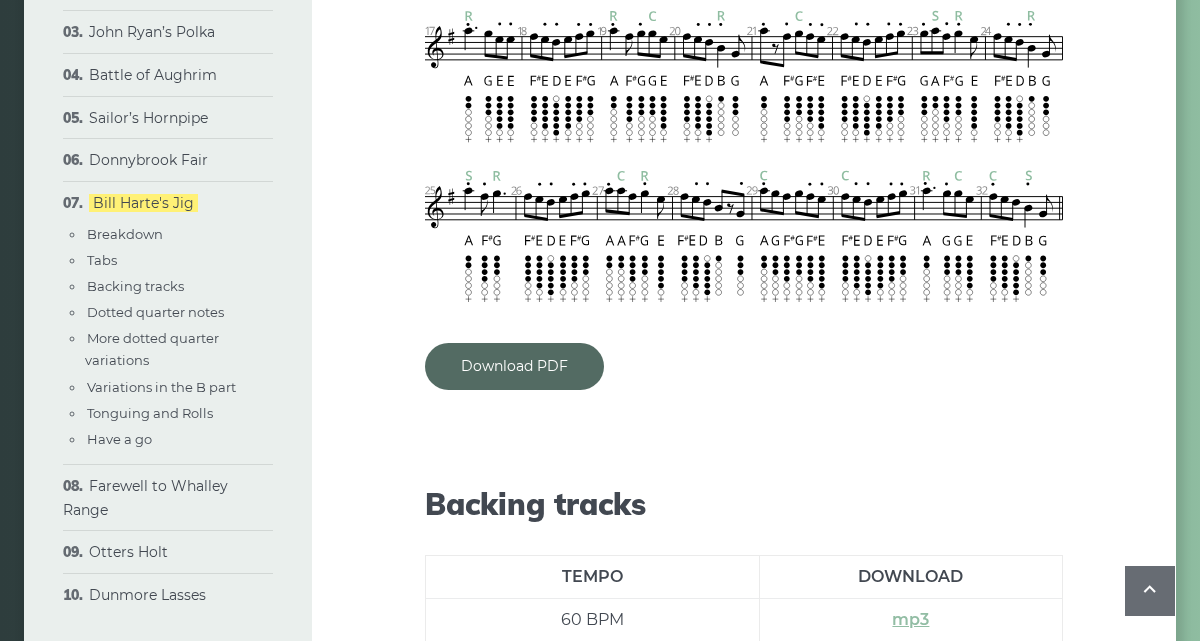 click on "Download PDF" at bounding box center [514, 366] 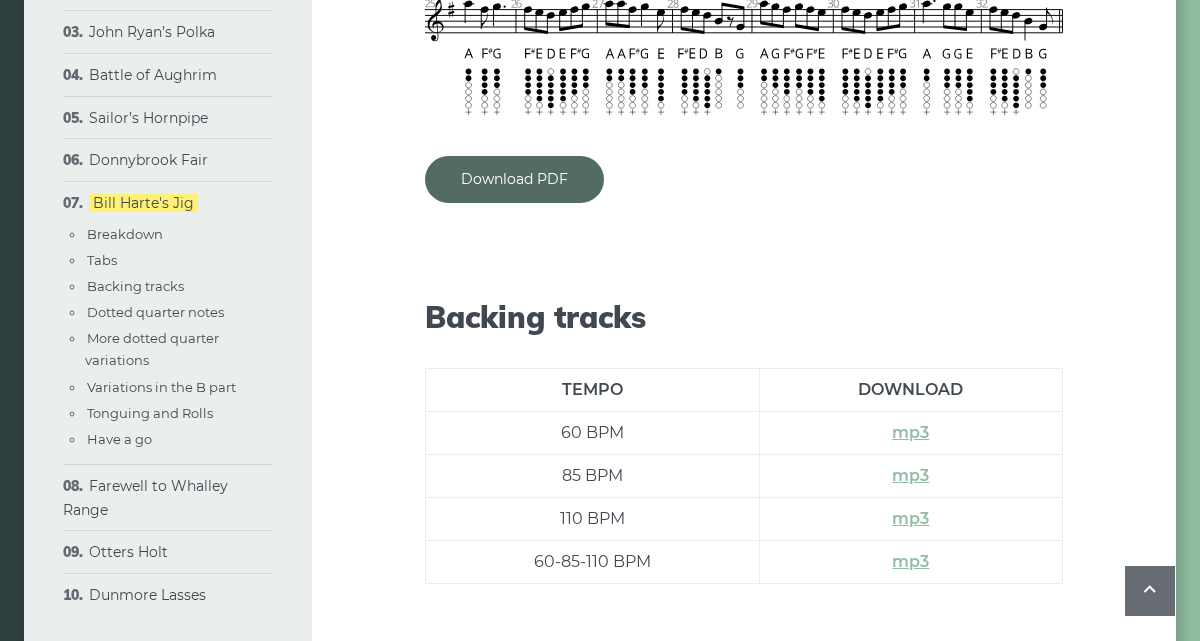 scroll, scrollTop: 2257, scrollLeft: 0, axis: vertical 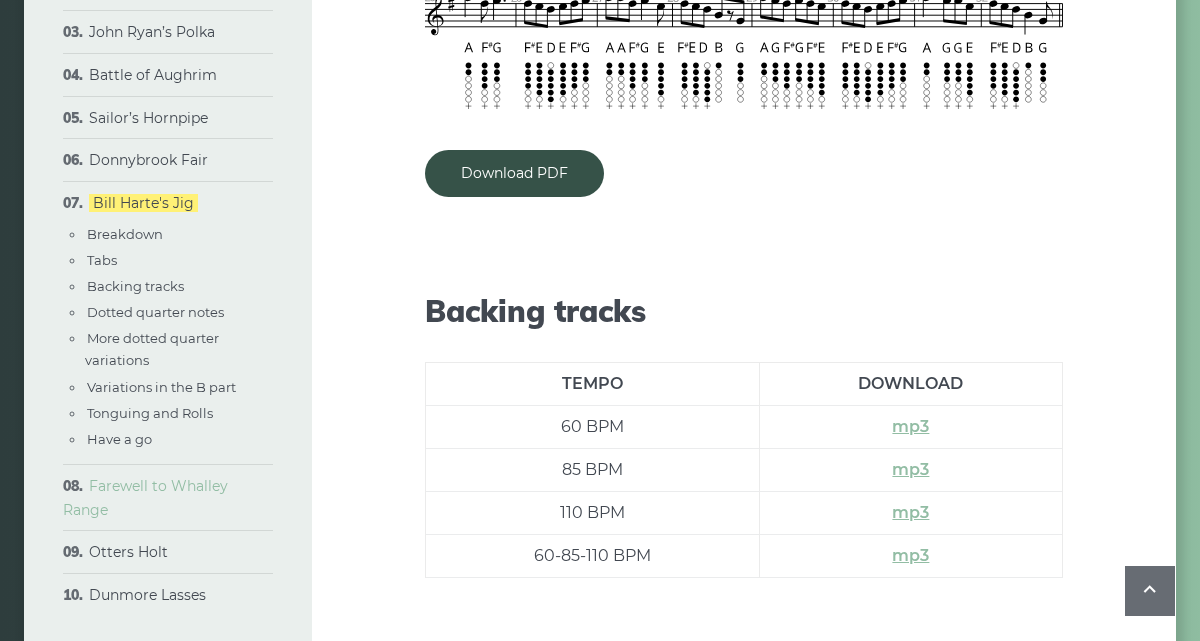 click on "Farewell to Whalley Range" at bounding box center [145, 498] 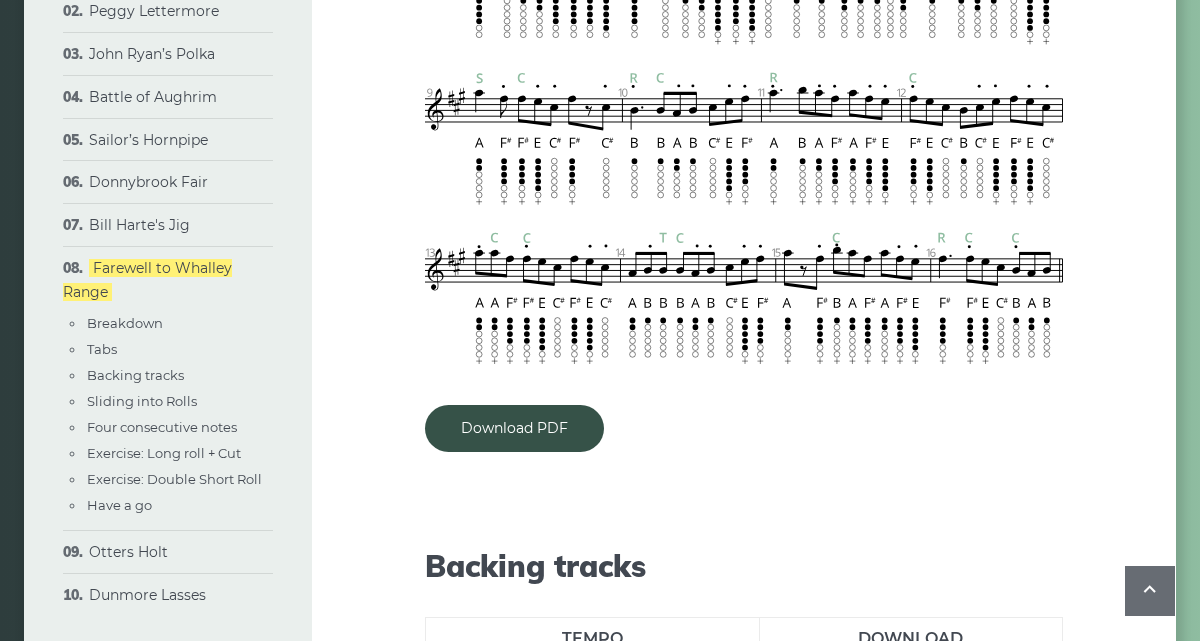 scroll, scrollTop: 2162, scrollLeft: 0, axis: vertical 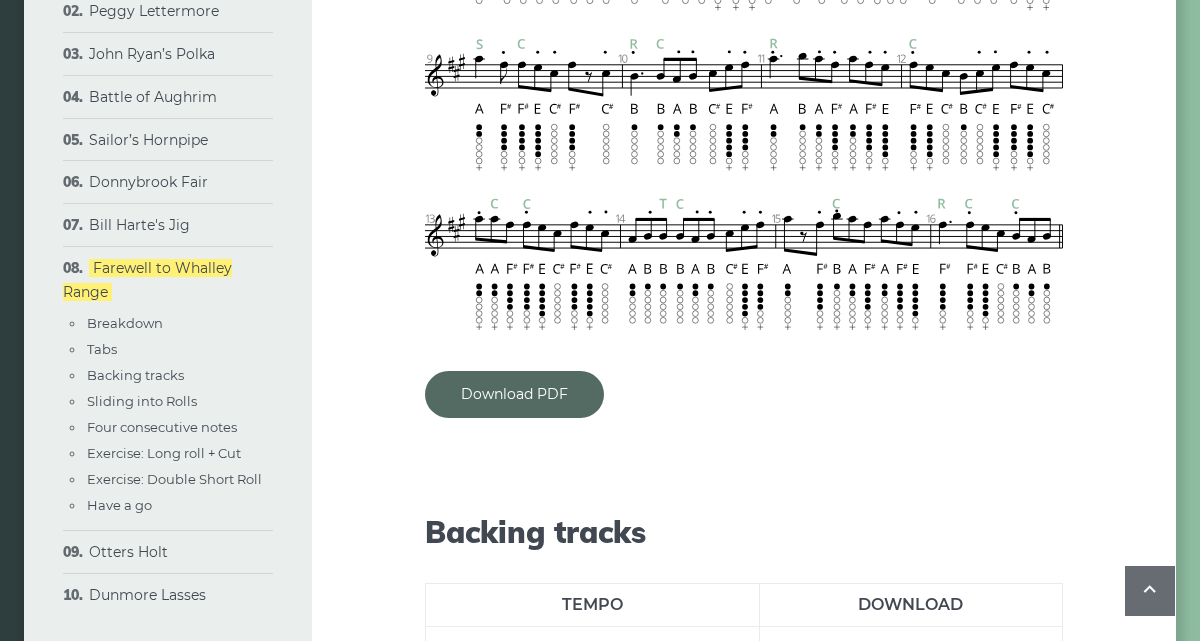 click on "Download PDF" at bounding box center (514, 394) 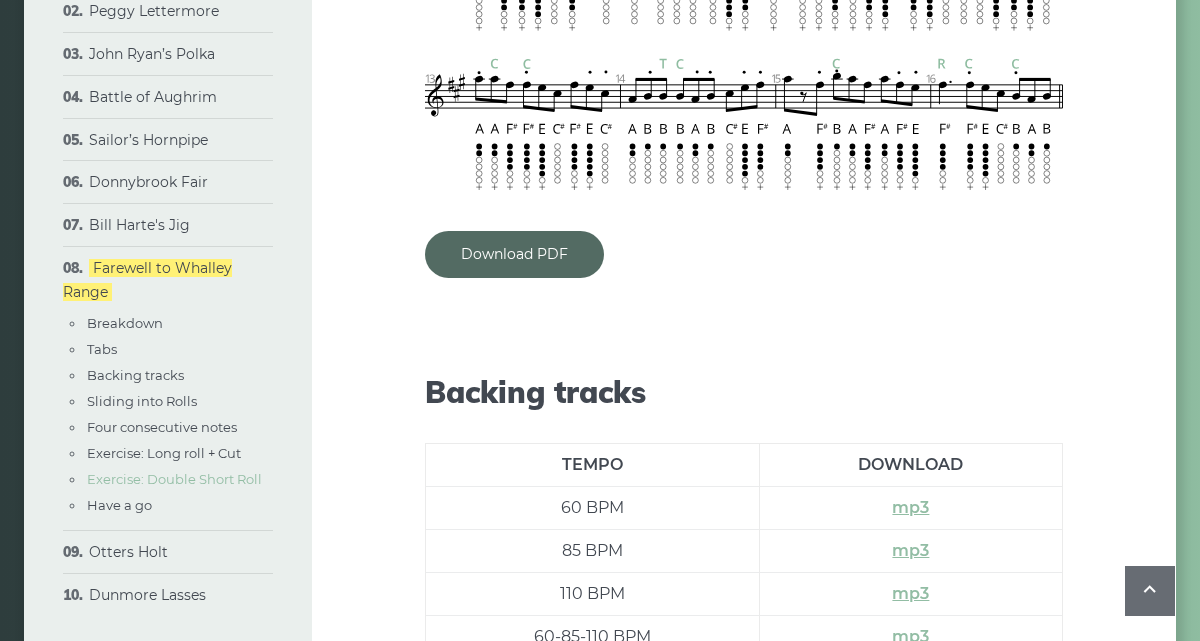 scroll, scrollTop: 2308, scrollLeft: 0, axis: vertical 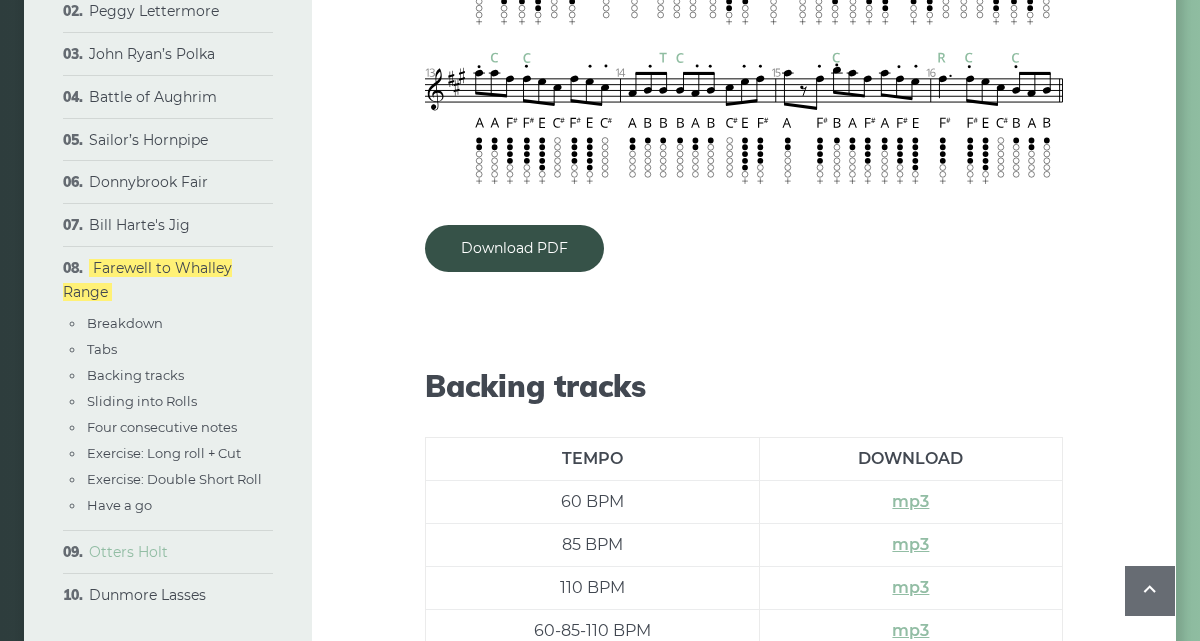 click on "Otters Holt" at bounding box center (128, 552) 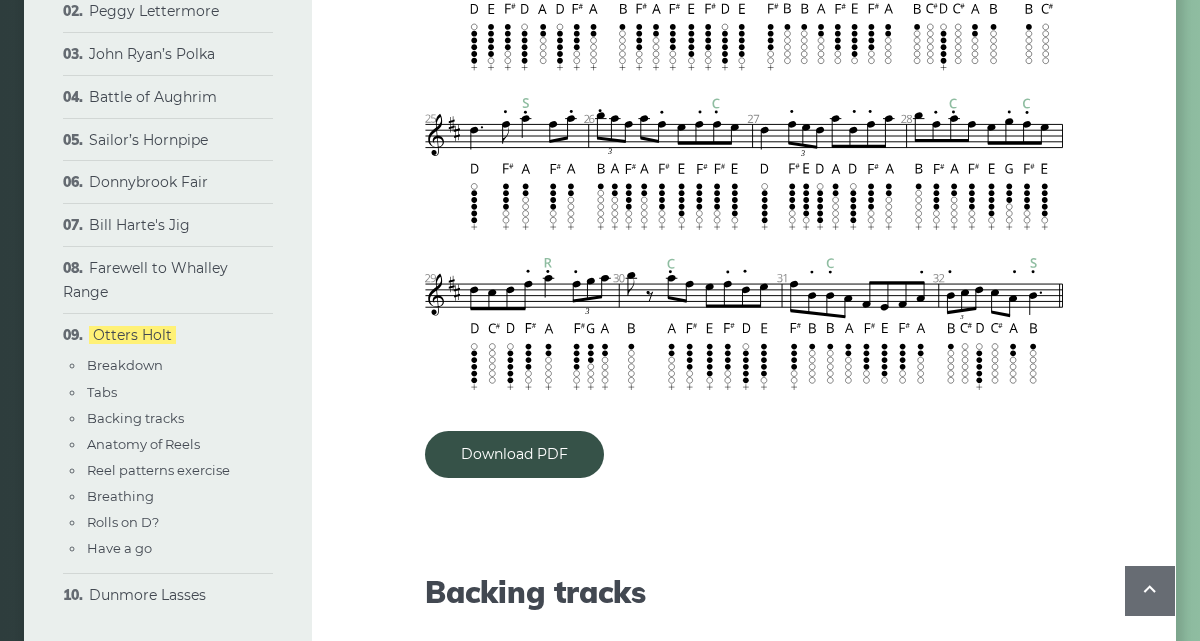 scroll, scrollTop: 2618, scrollLeft: 0, axis: vertical 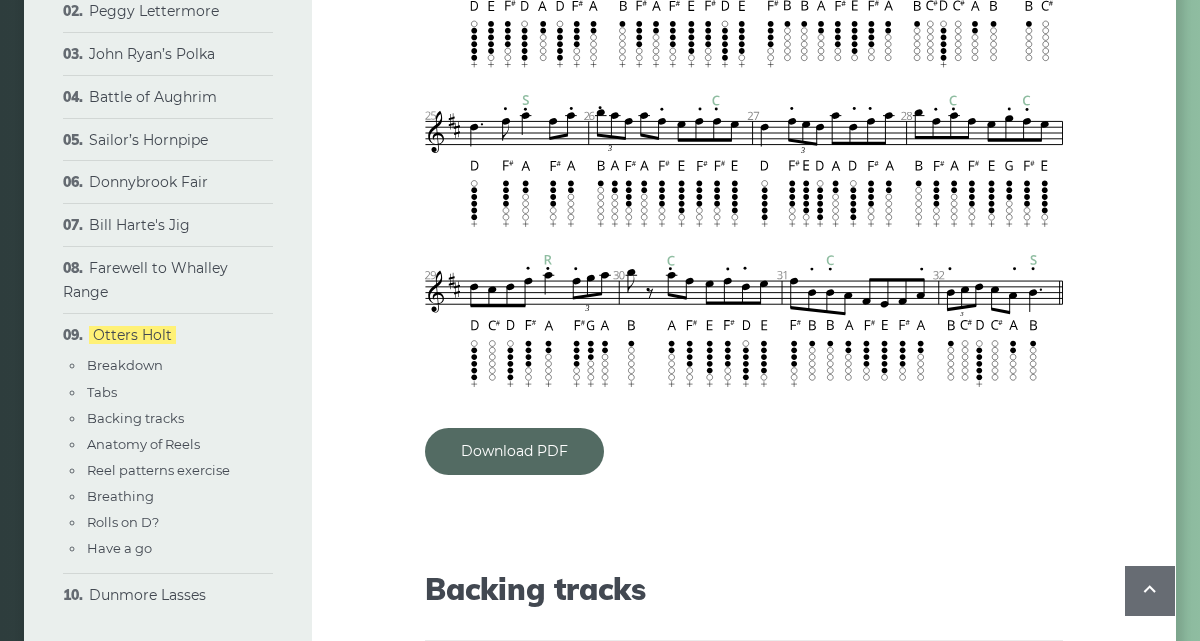 click on "Download PDF" at bounding box center (514, 451) 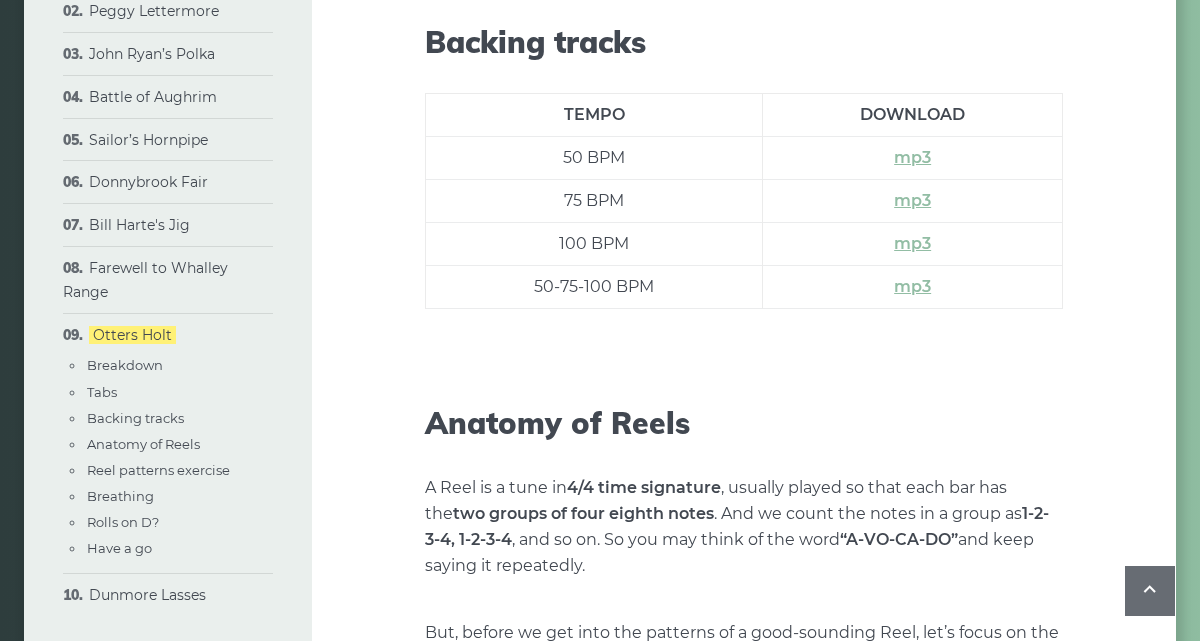 scroll, scrollTop: 3155, scrollLeft: 0, axis: vertical 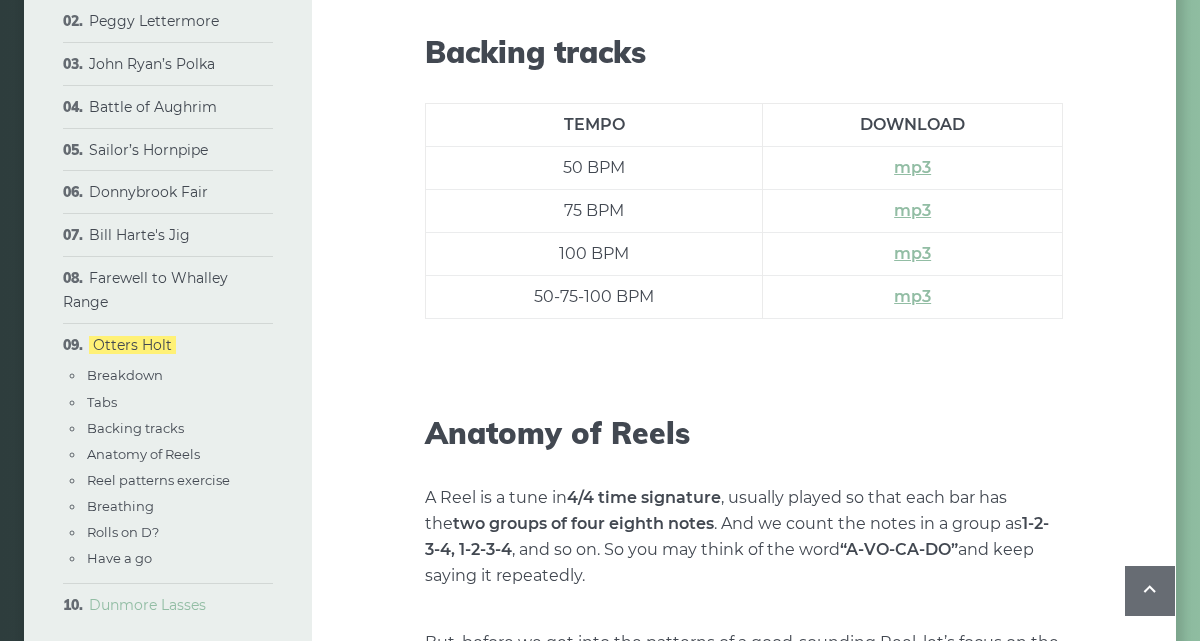 click on "Dunmore Lasses" at bounding box center [147, 605] 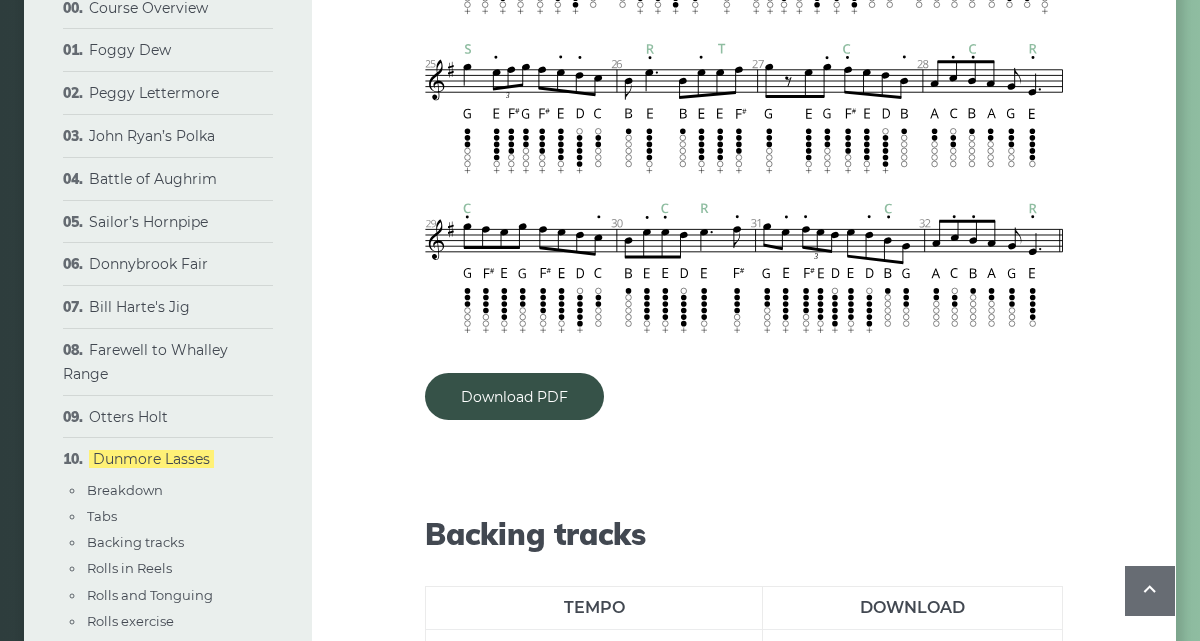 scroll, scrollTop: 2658, scrollLeft: 0, axis: vertical 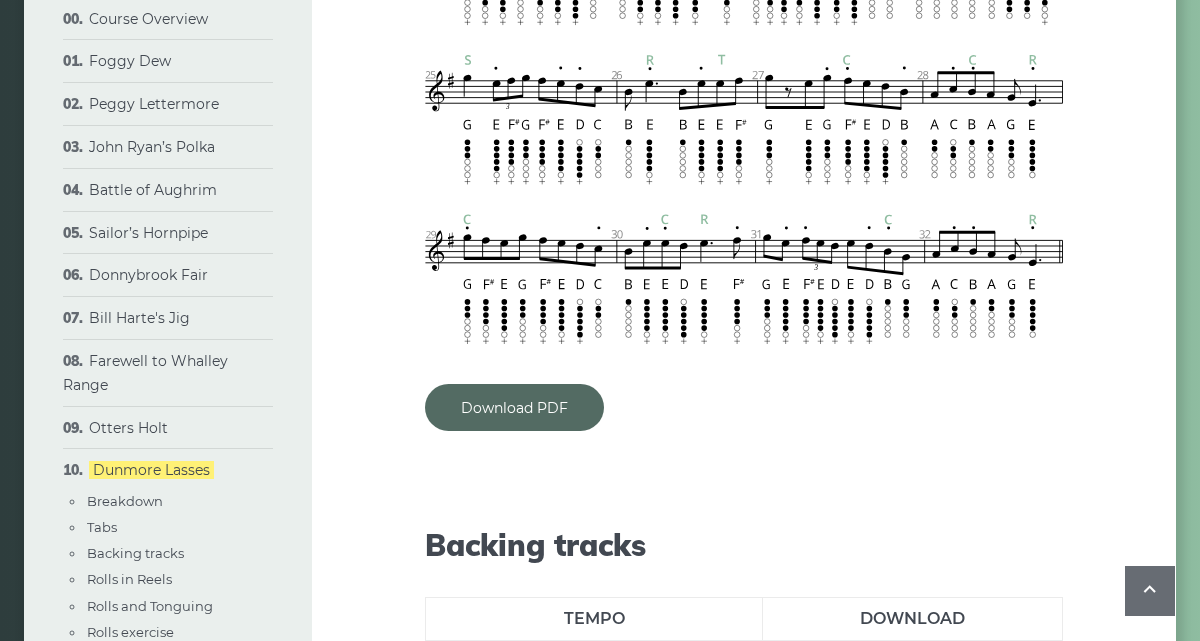 click on "Download PDF" at bounding box center [514, 407] 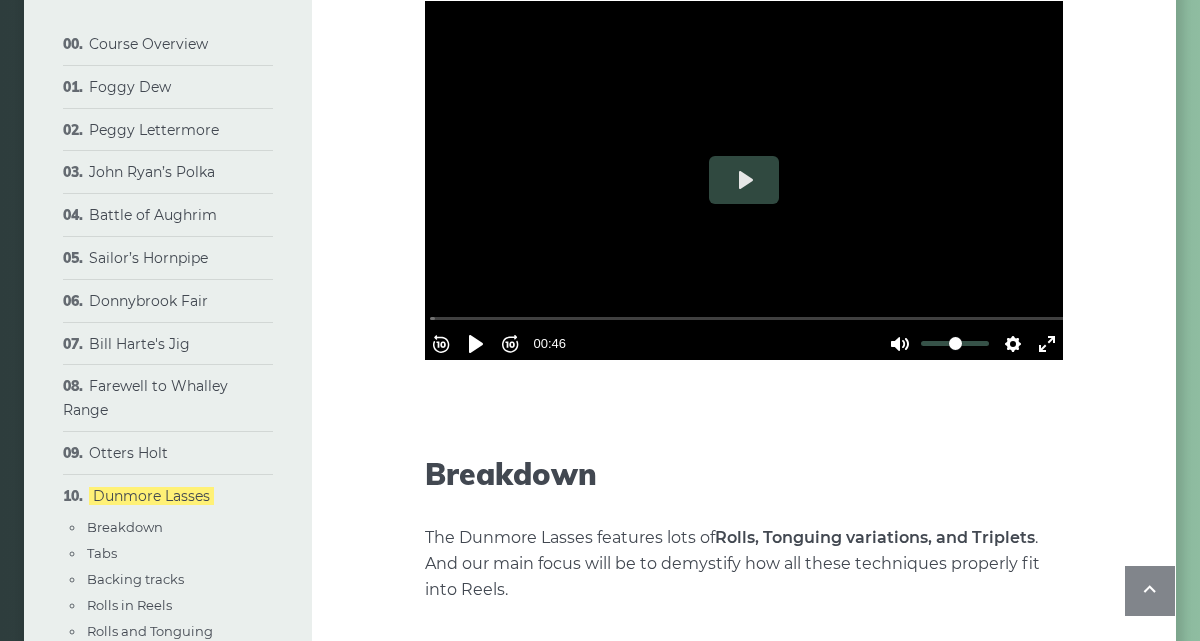 scroll, scrollTop: 0, scrollLeft: 0, axis: both 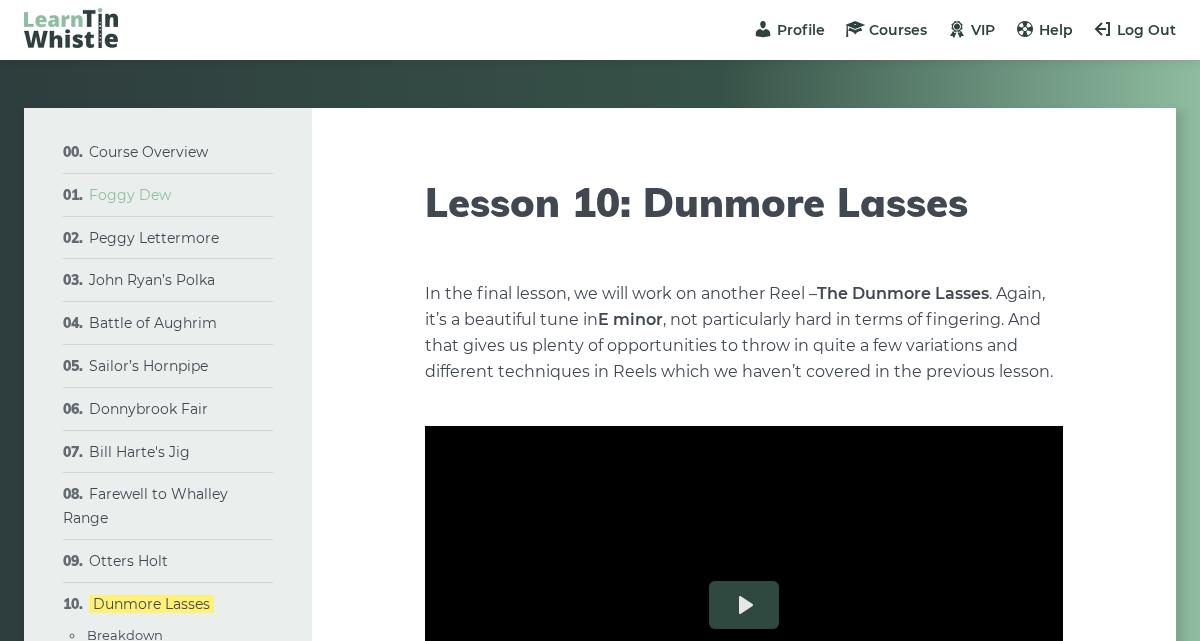click on "Foggy Dew" at bounding box center (130, 195) 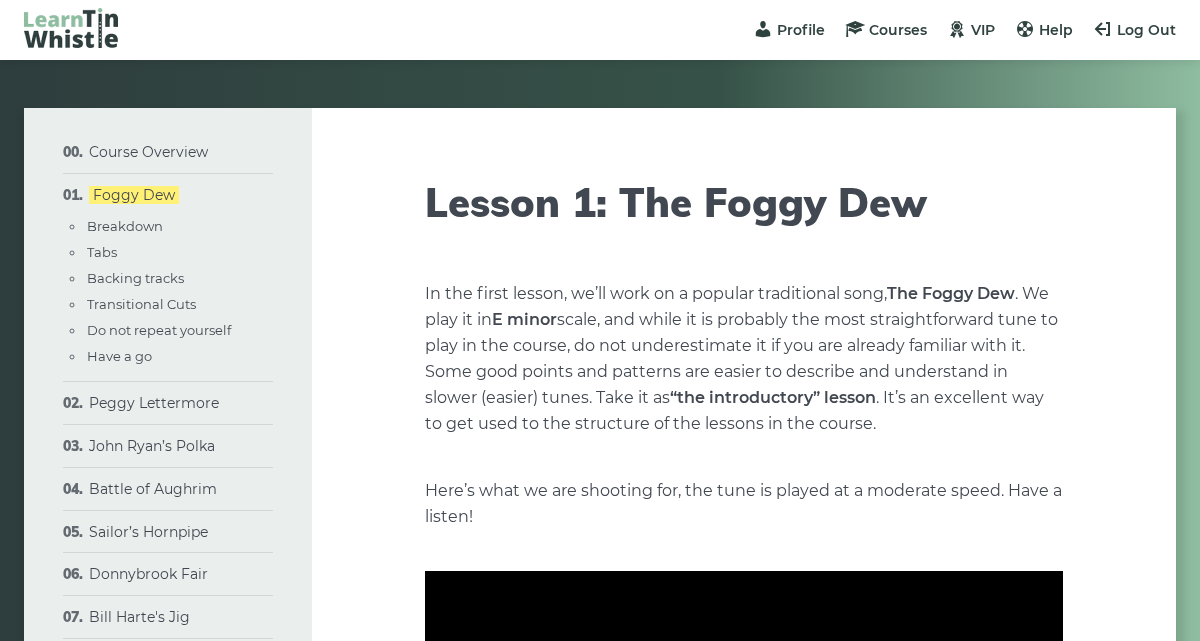 scroll, scrollTop: 0, scrollLeft: 0, axis: both 